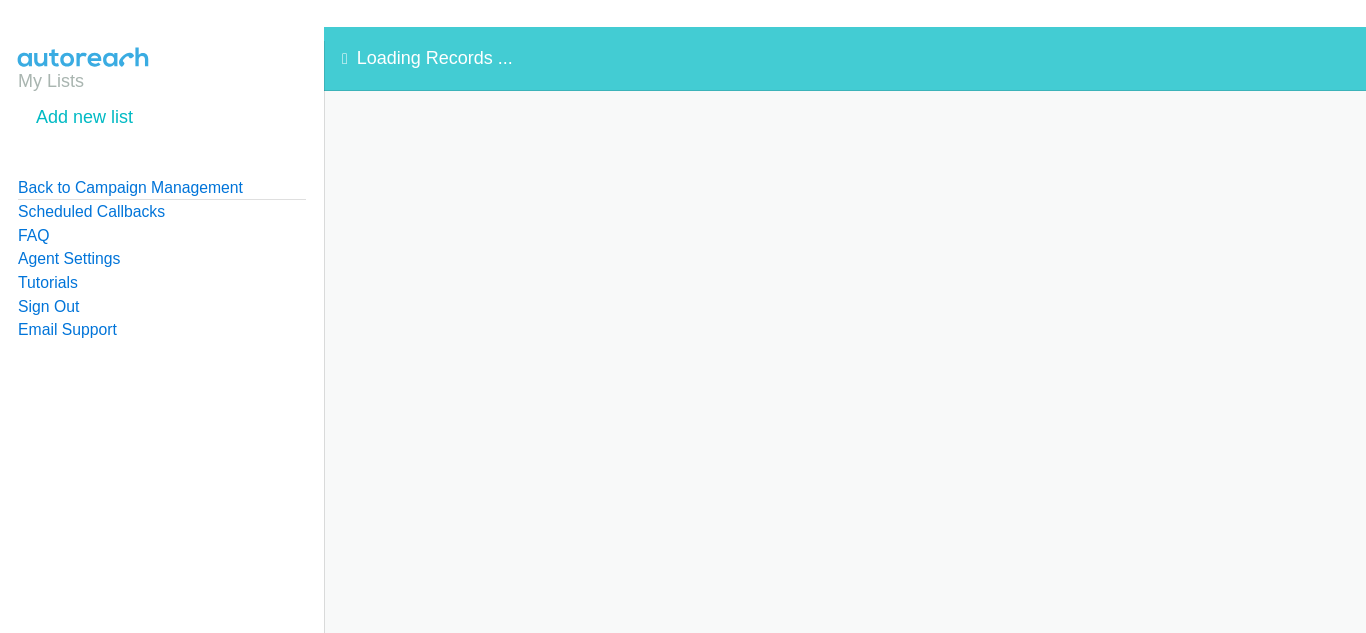 scroll, scrollTop: 0, scrollLeft: 0, axis: both 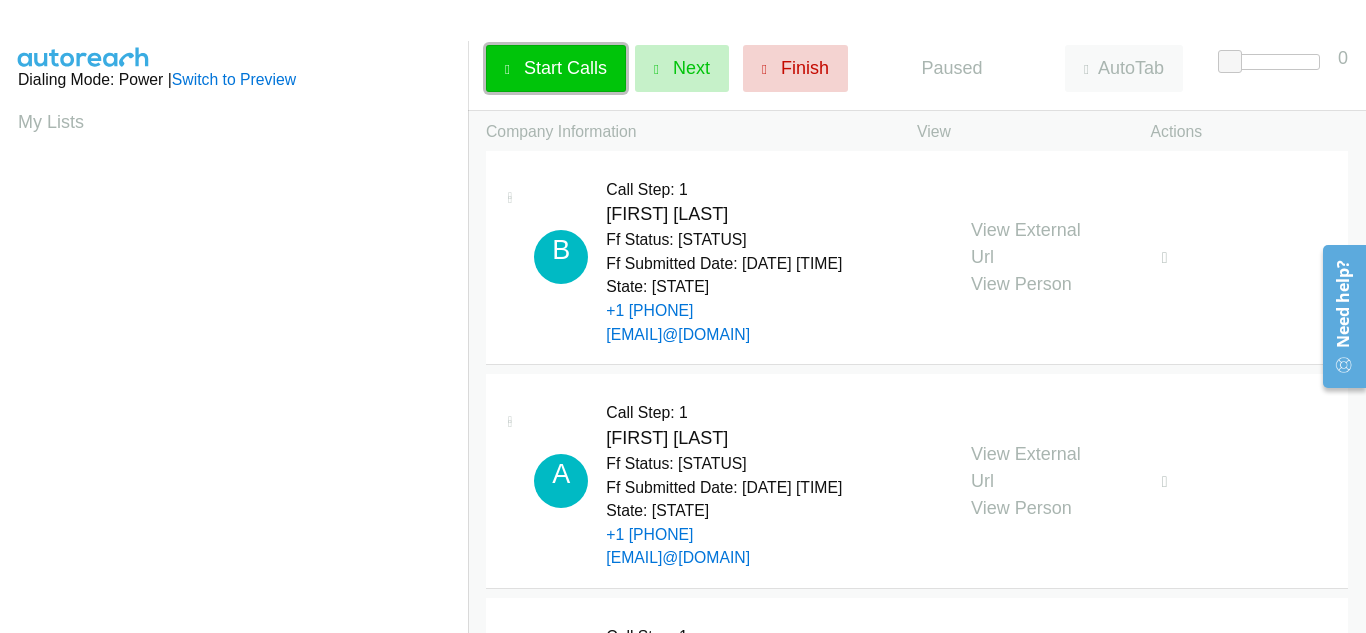 click on "Start Calls" at bounding box center [556, 68] 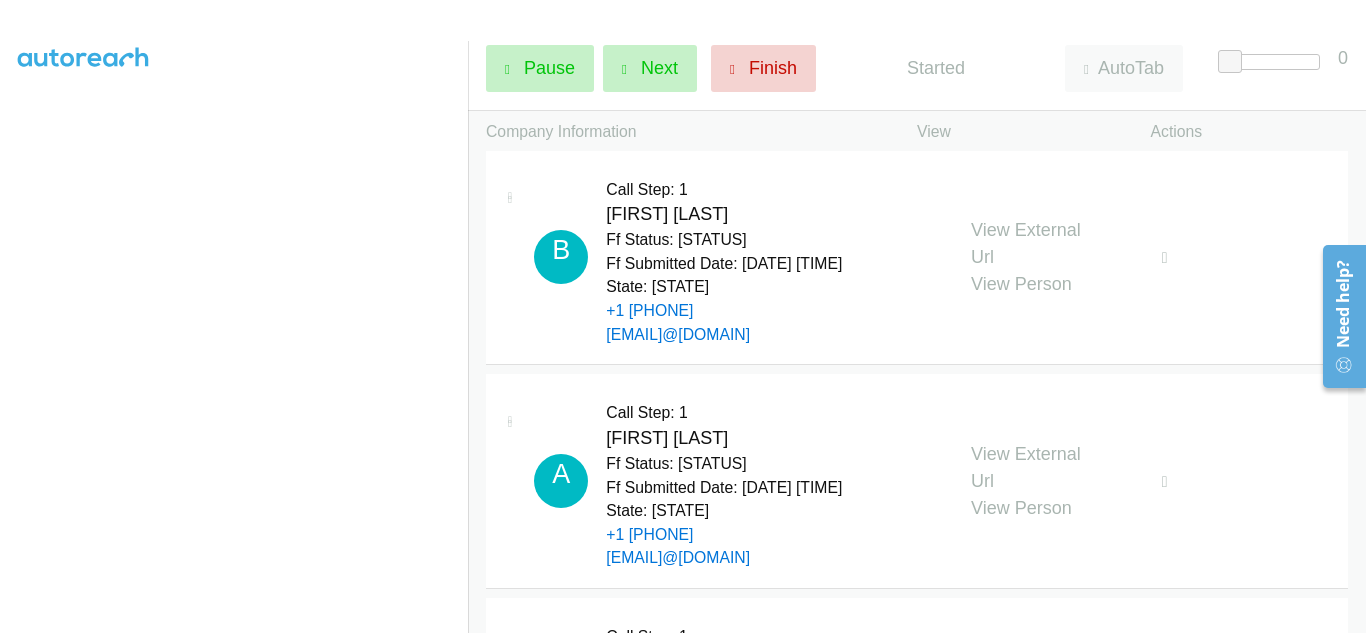 scroll, scrollTop: 0, scrollLeft: 0, axis: both 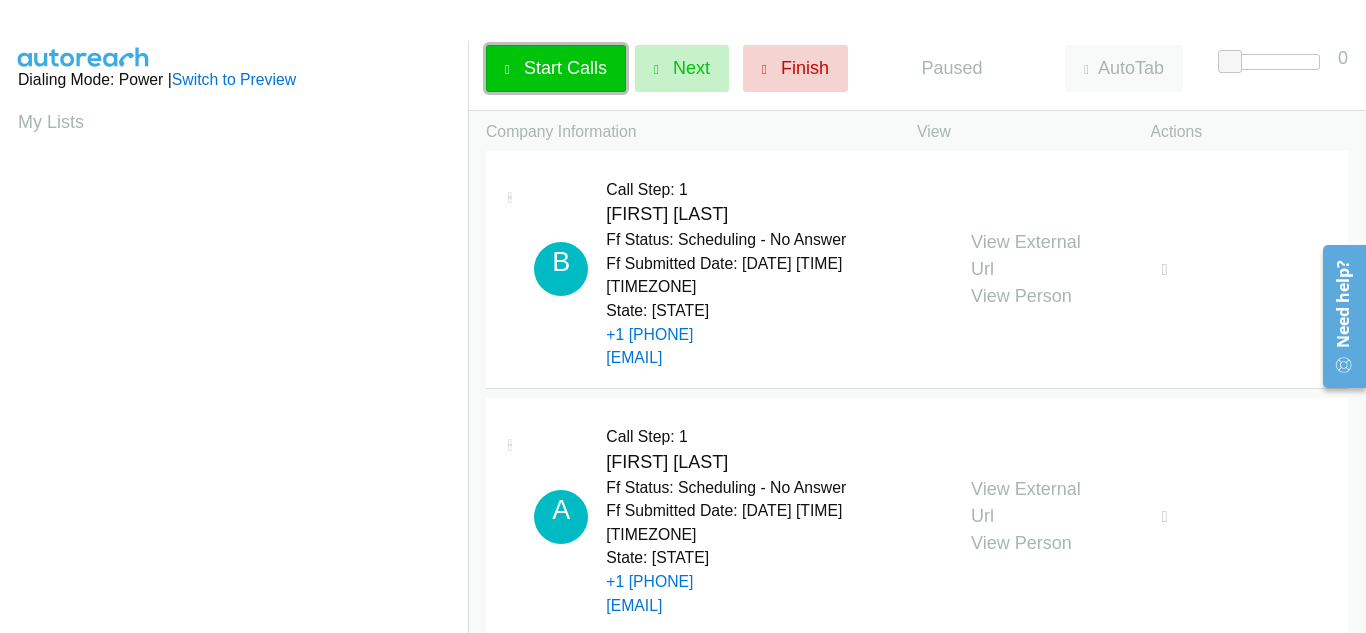 click on "Start Calls" at bounding box center [565, 68] 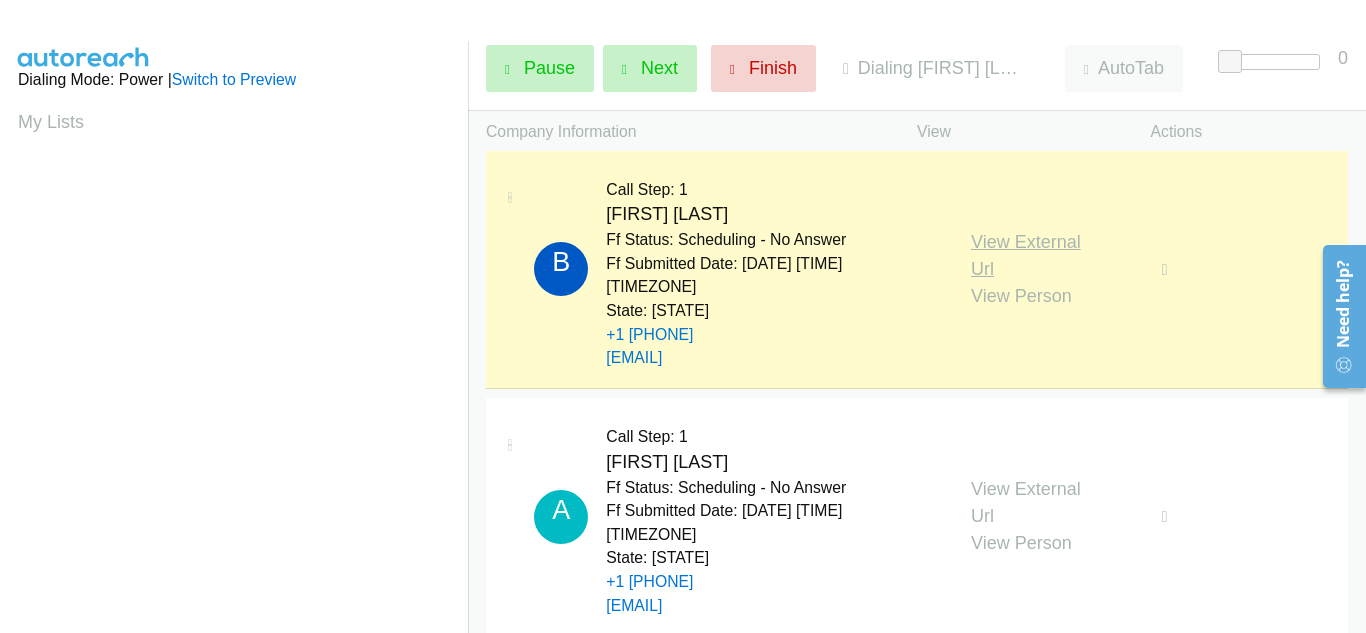 click on "View External Url" at bounding box center [1026, 255] 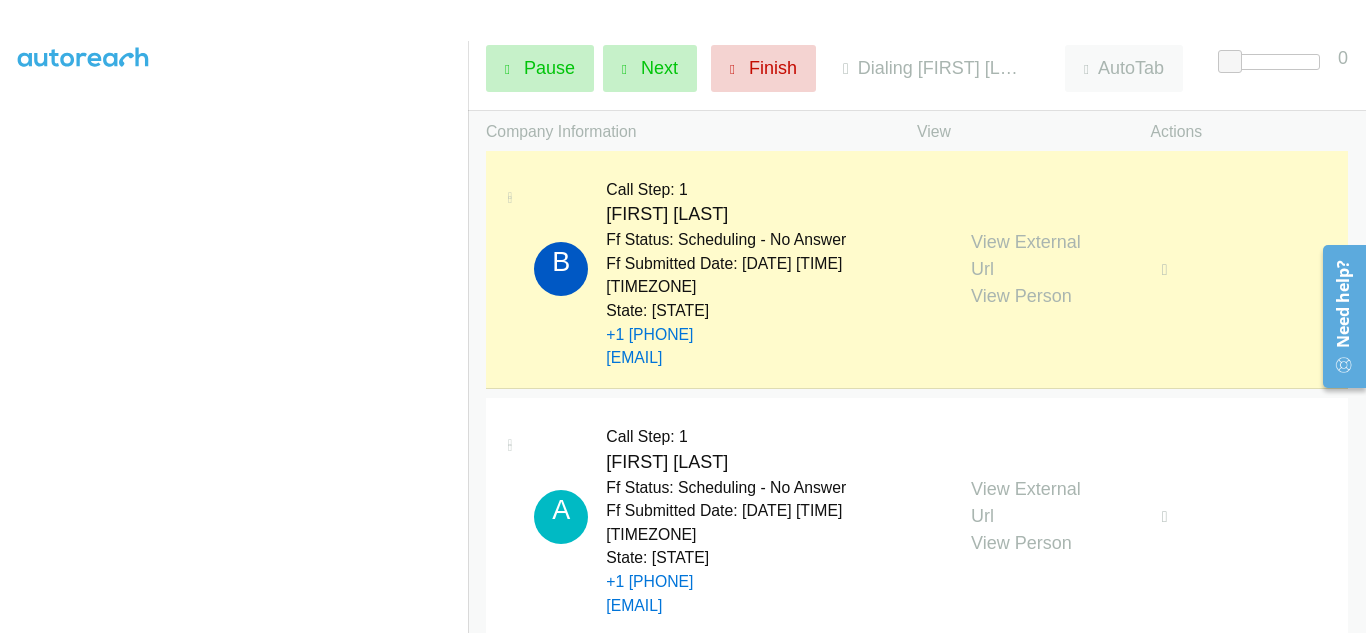 scroll, scrollTop: 488, scrollLeft: 0, axis: vertical 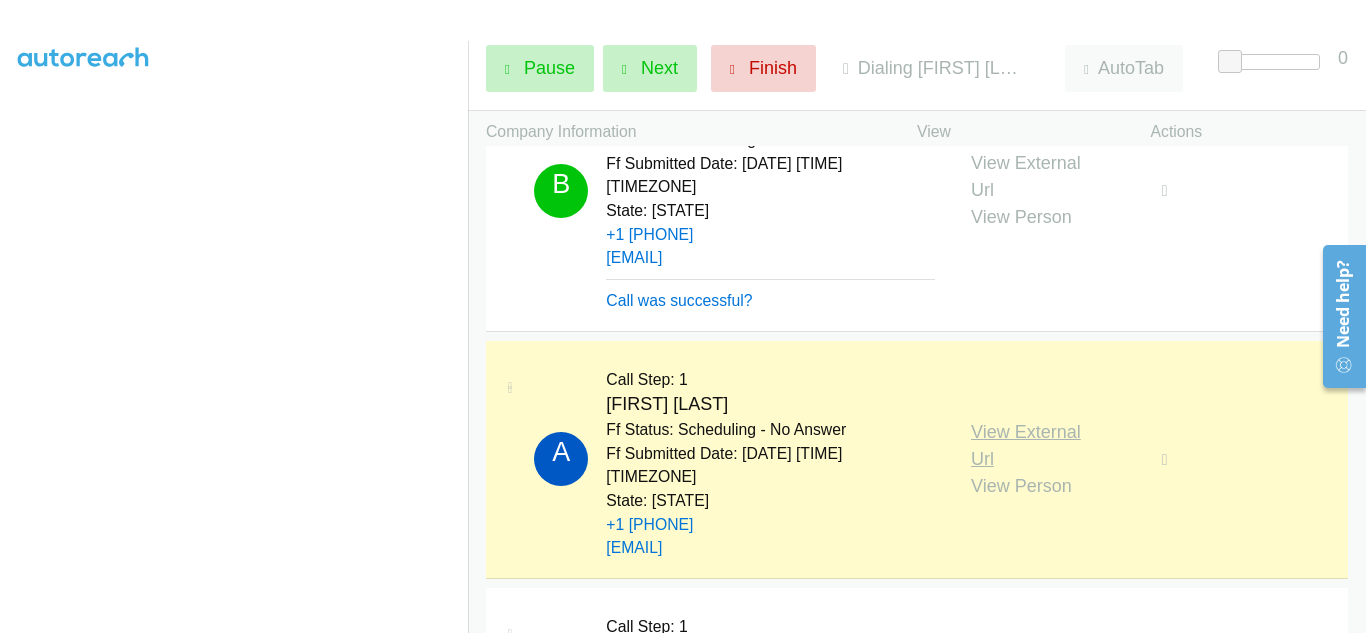 click on "View External Url" at bounding box center (1026, 445) 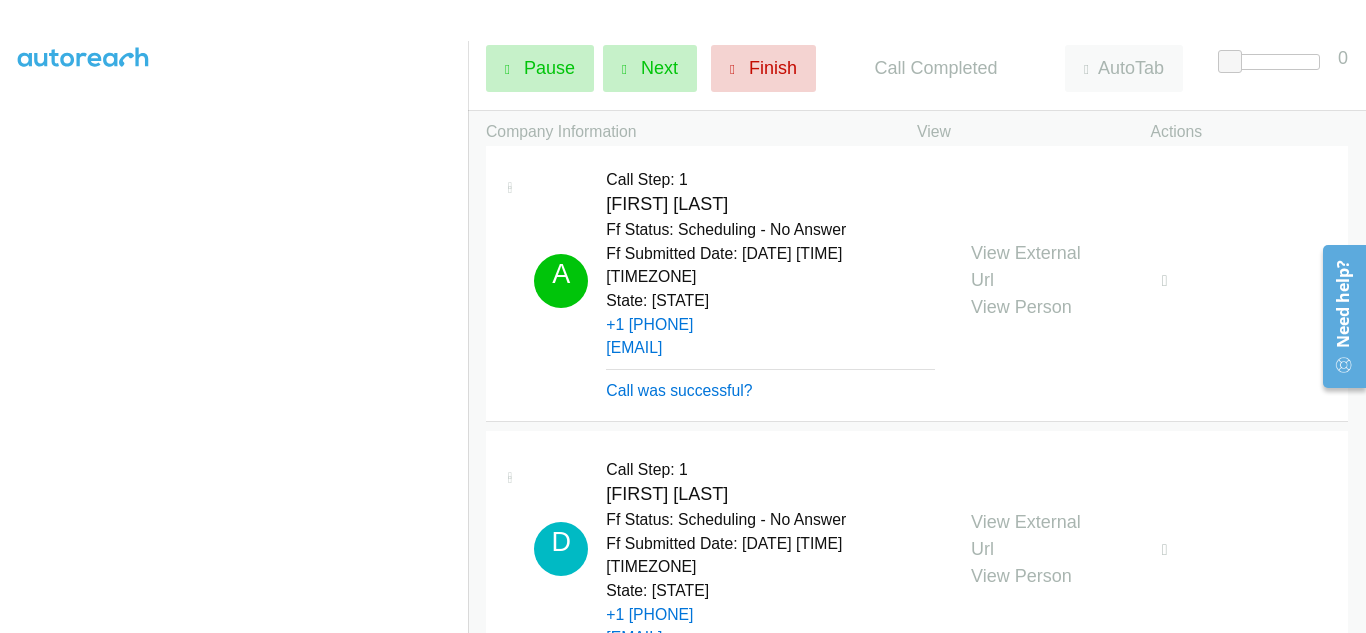 scroll, scrollTop: 0, scrollLeft: 0, axis: both 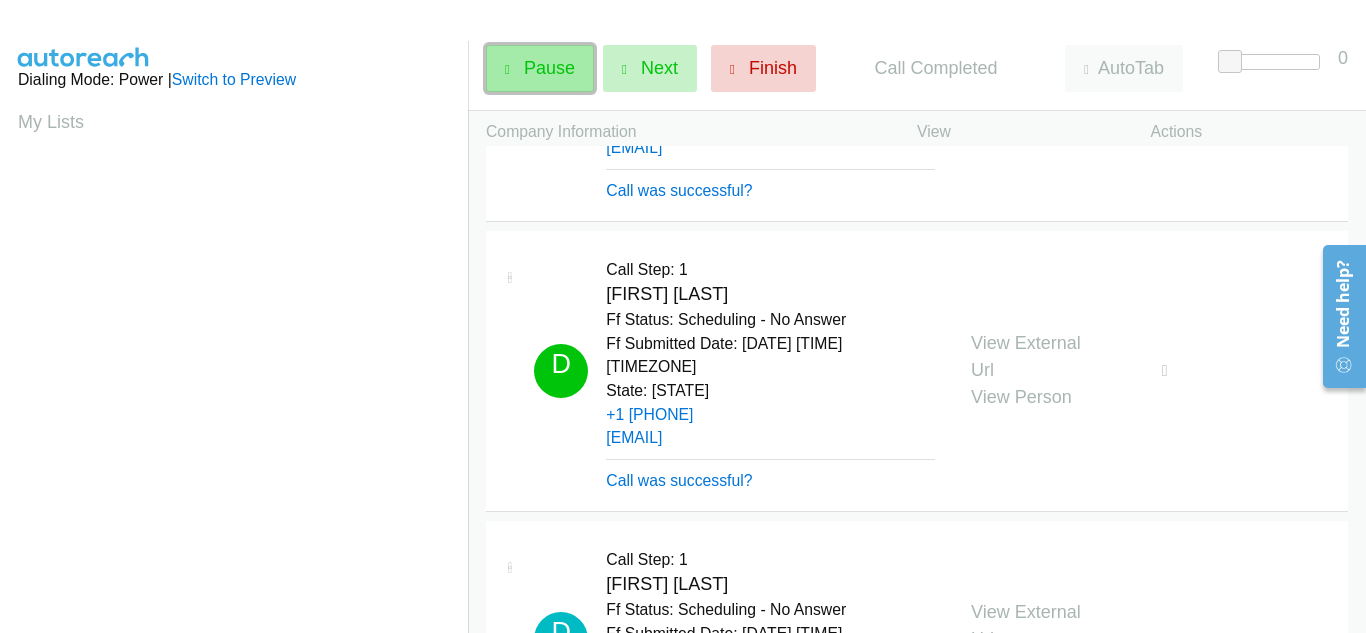 click on "Pause" at bounding box center [549, 68] 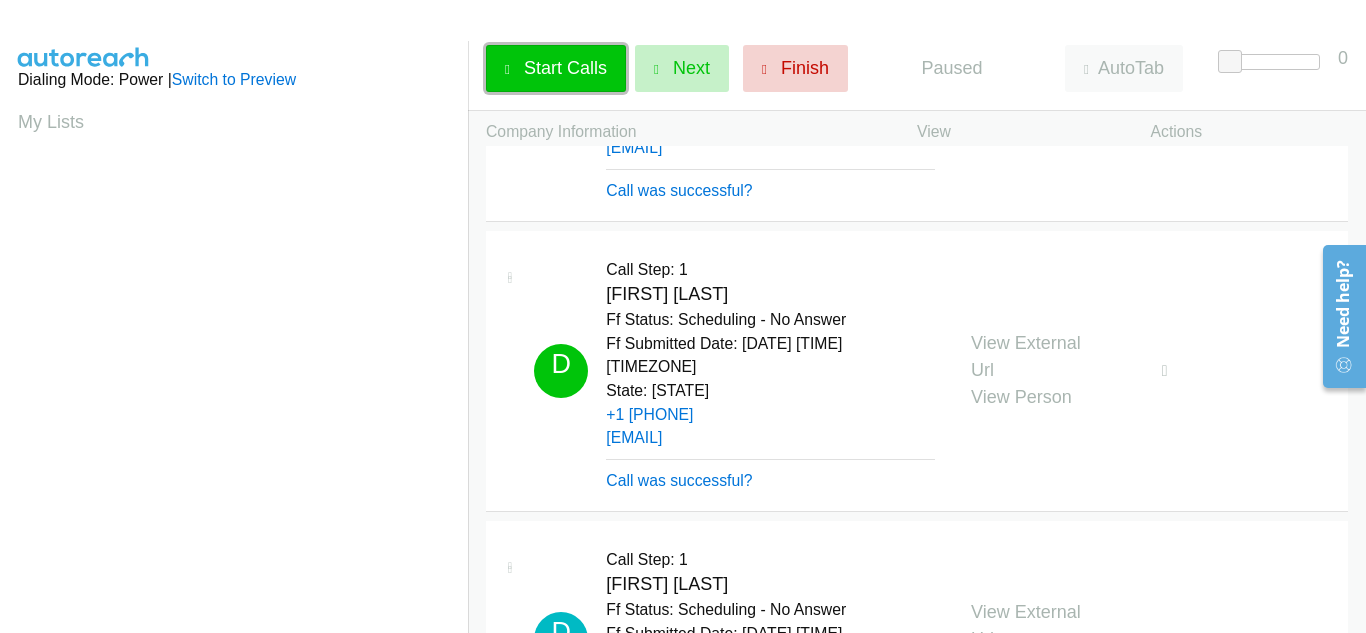 click on "Start Calls" at bounding box center (565, 68) 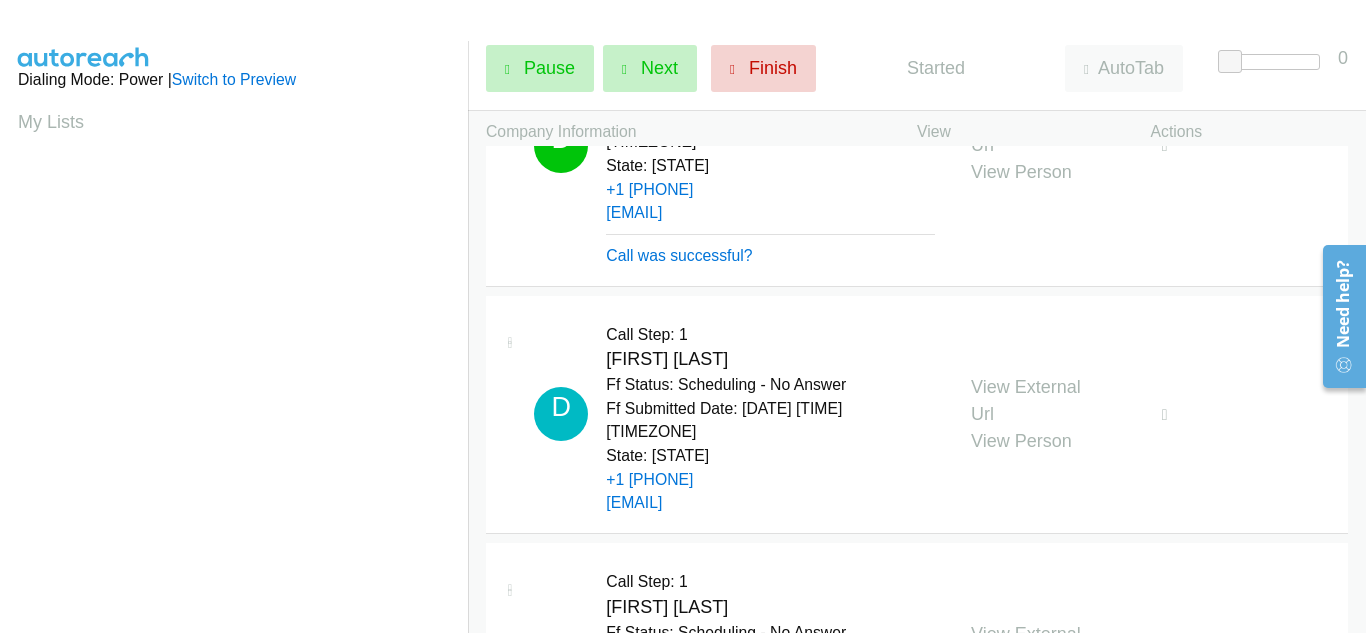 scroll, scrollTop: 800, scrollLeft: 0, axis: vertical 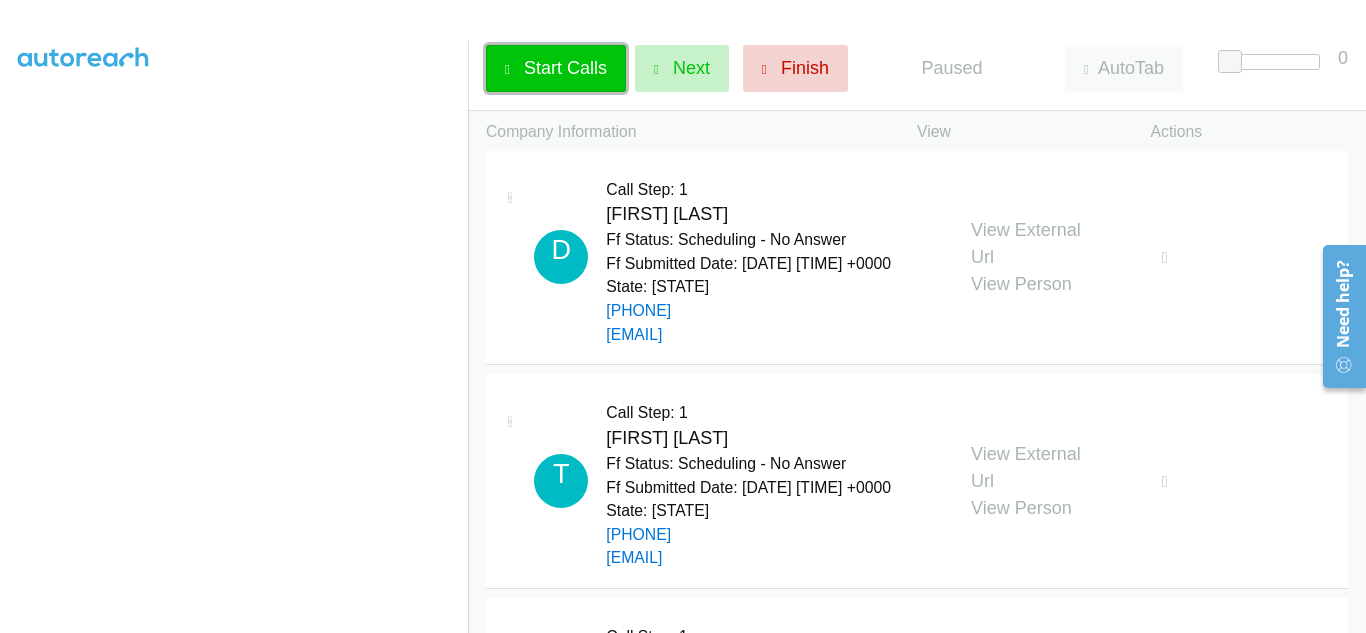 click on "Start Calls" at bounding box center (565, 68) 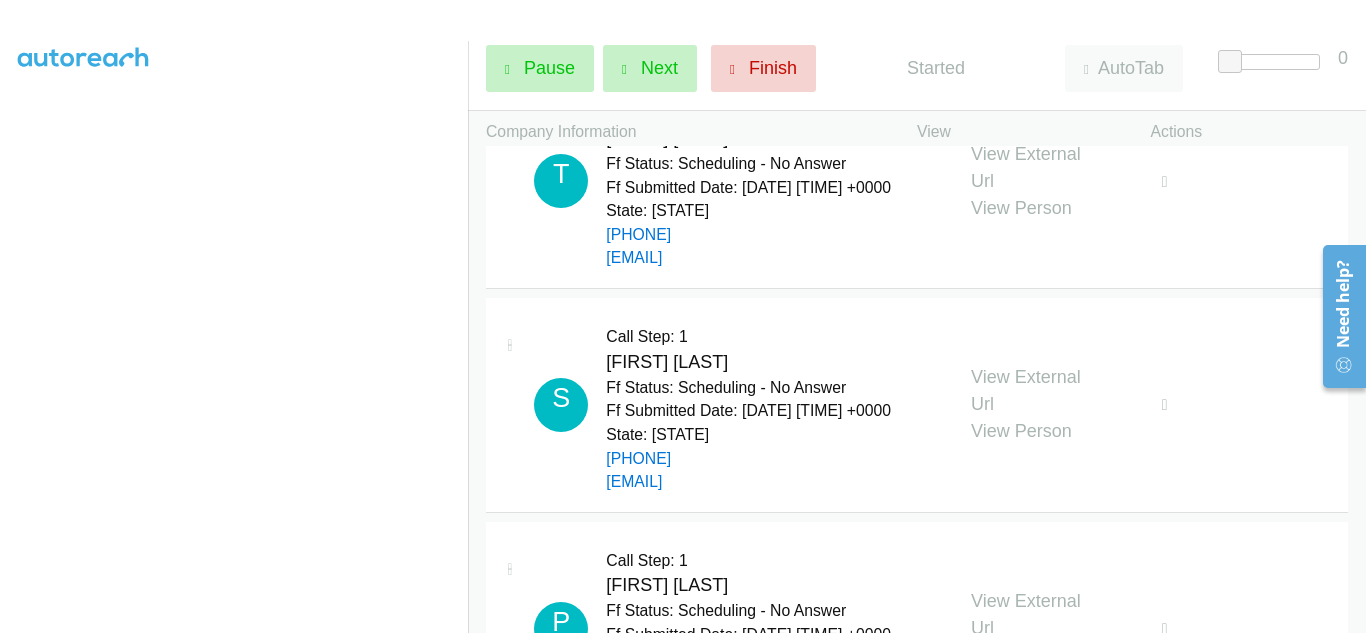 scroll, scrollTop: 0, scrollLeft: 0, axis: both 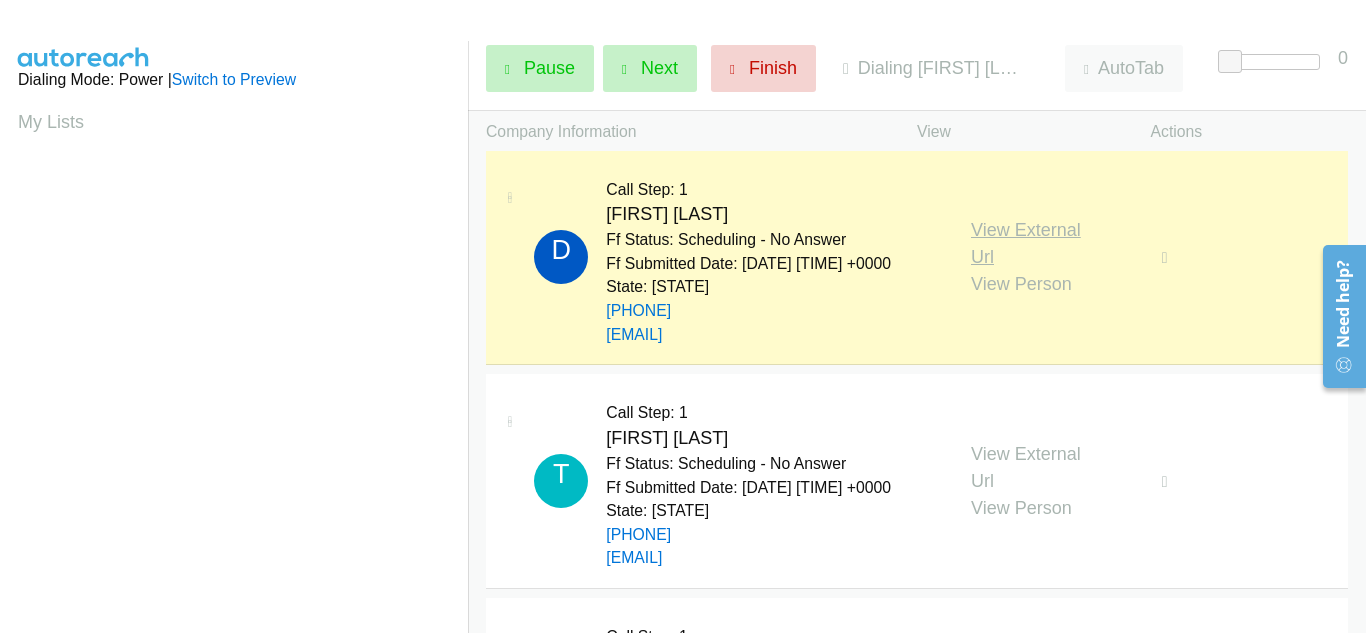 click on "View External Url" at bounding box center [1026, 243] 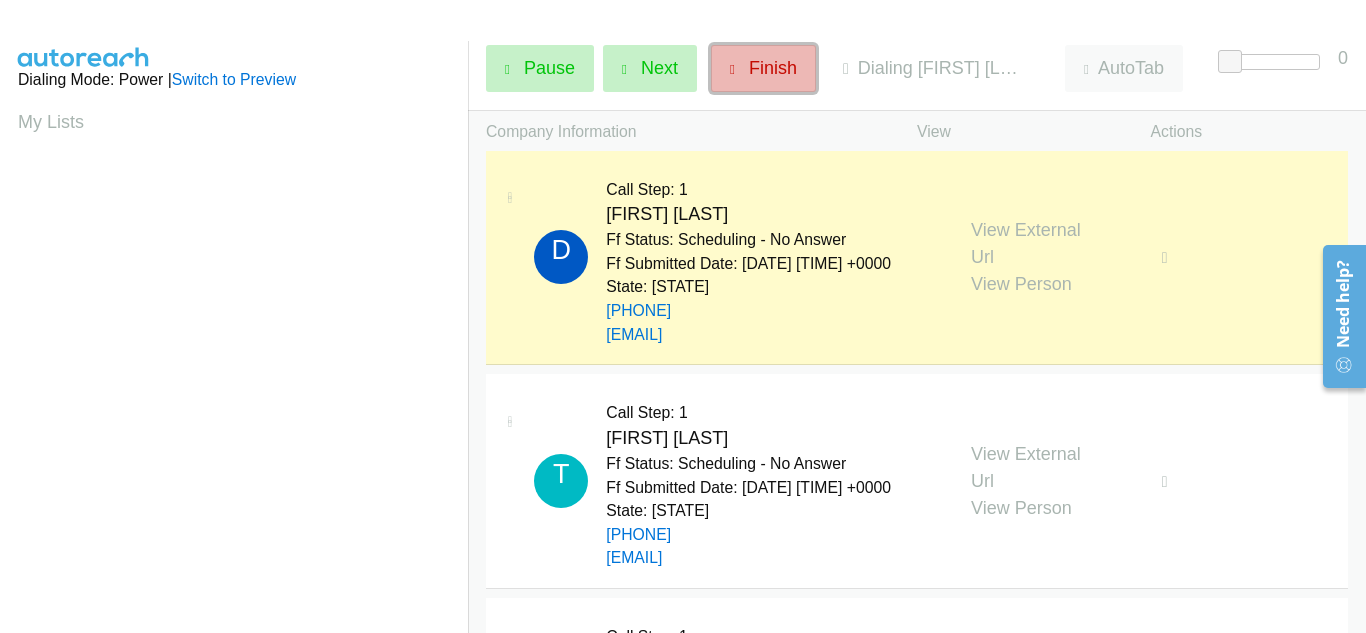 click on "Finish" at bounding box center [773, 68] 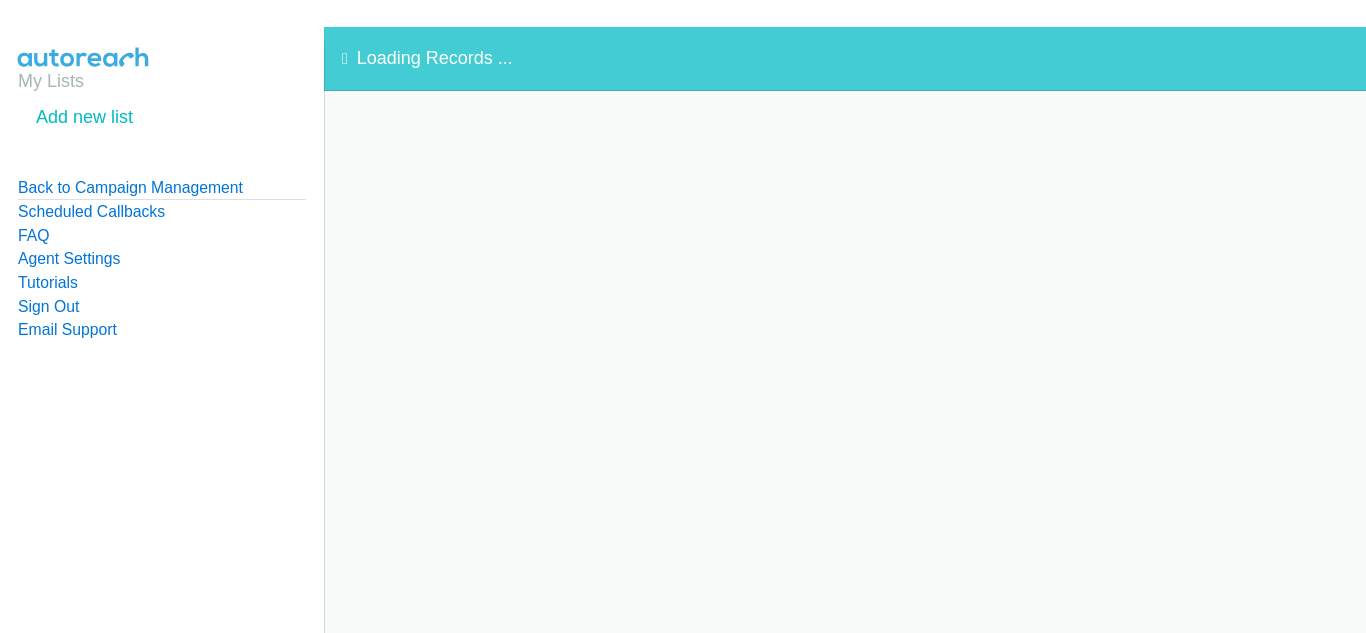 scroll, scrollTop: 0, scrollLeft: 0, axis: both 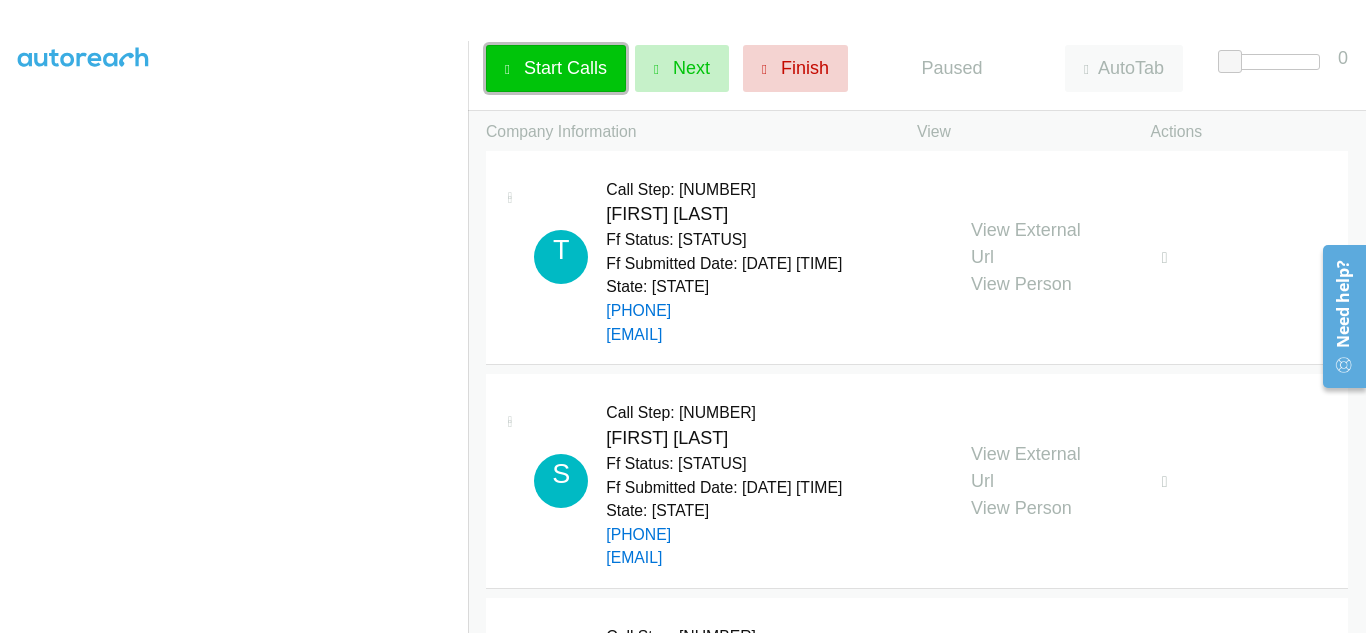 click on "Start Calls" at bounding box center (565, 68) 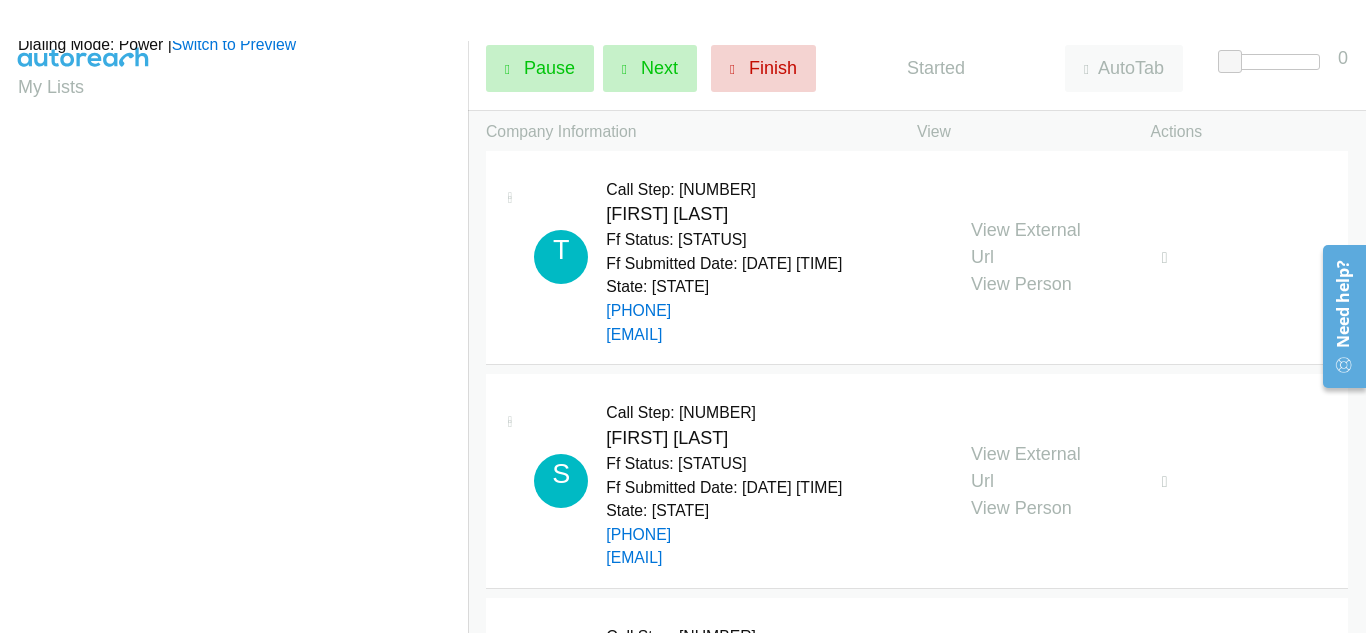 scroll, scrollTop: 0, scrollLeft: 0, axis: both 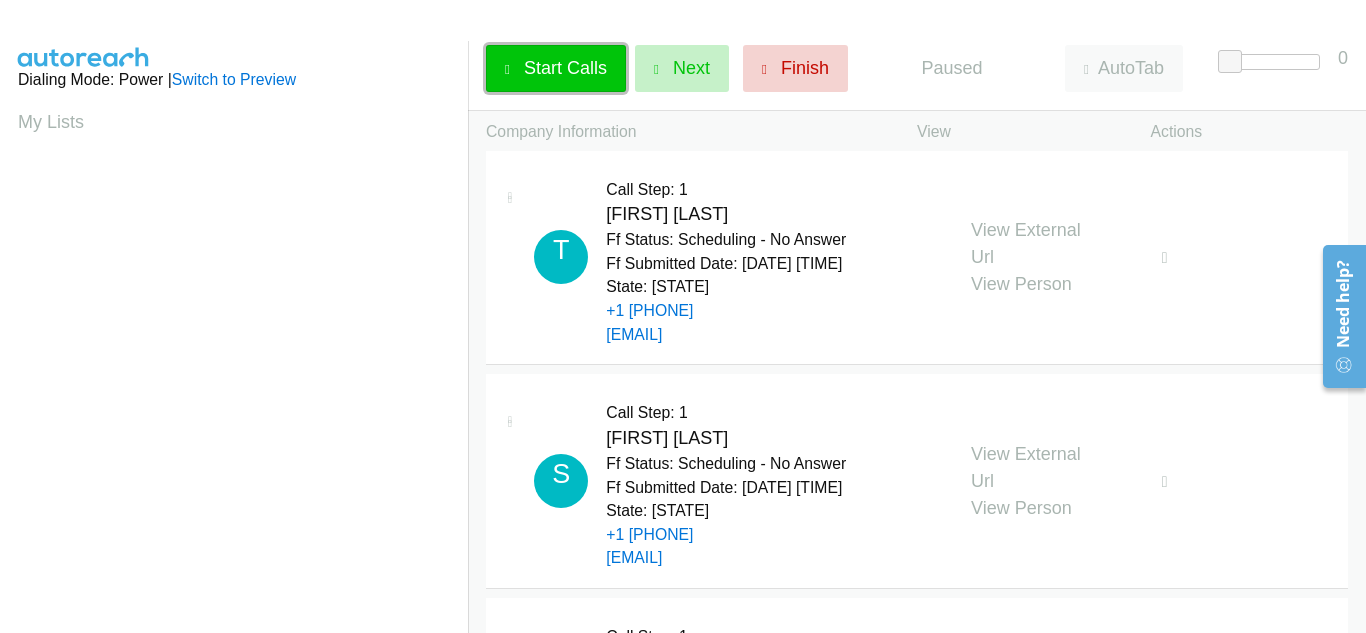 click on "Start Calls" at bounding box center [565, 68] 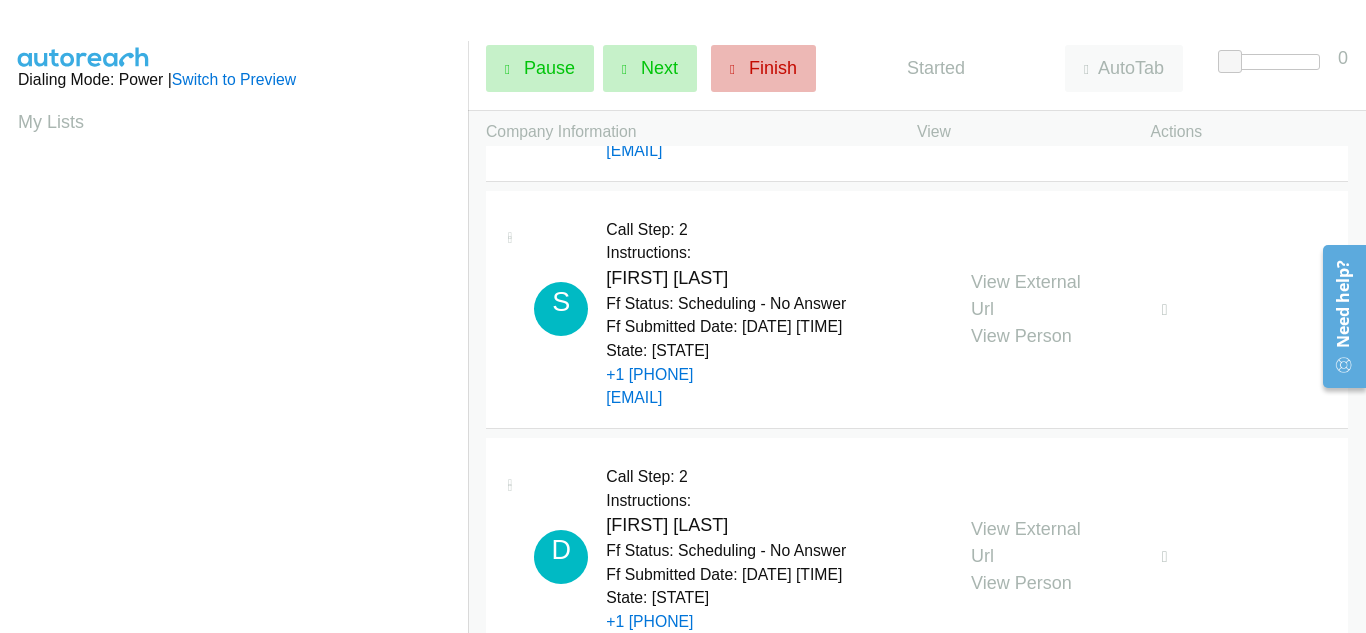 scroll, scrollTop: 800, scrollLeft: 0, axis: vertical 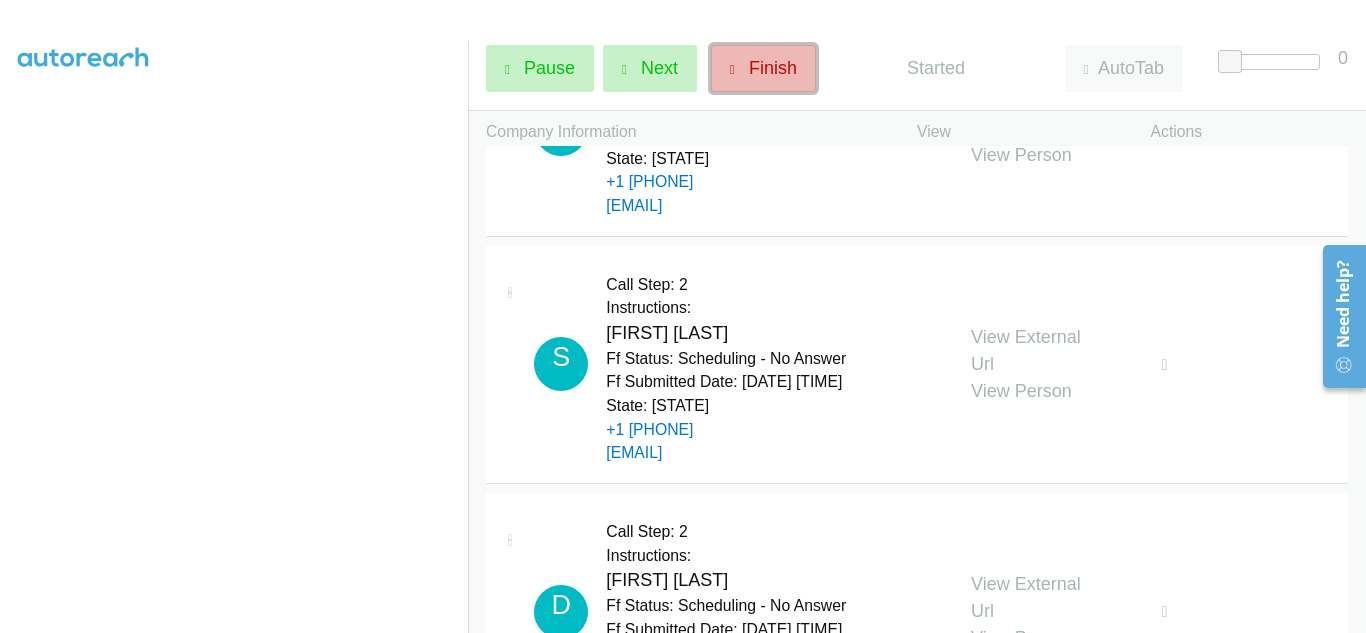 click on "Finish" at bounding box center [773, 68] 